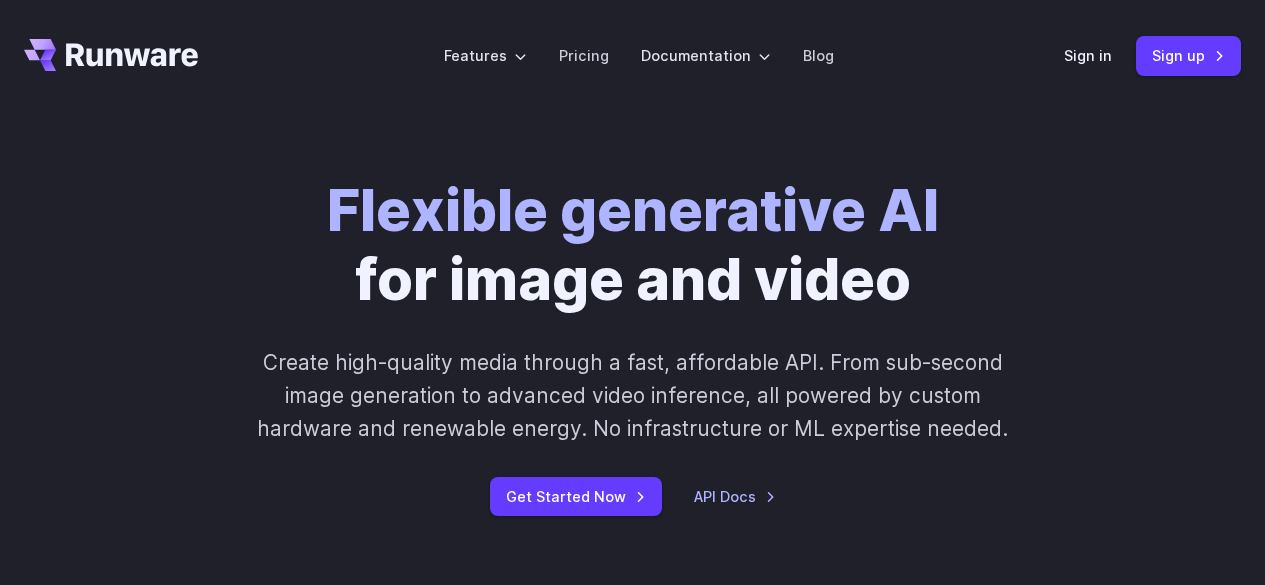 scroll, scrollTop: 0, scrollLeft: 0, axis: both 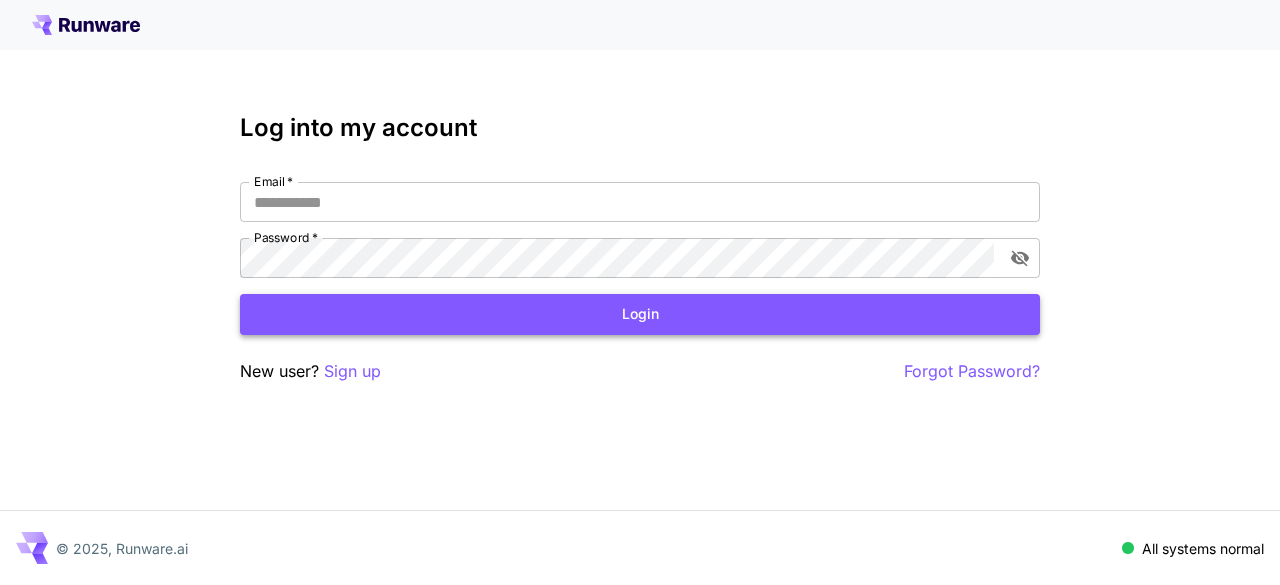 type on "**********" 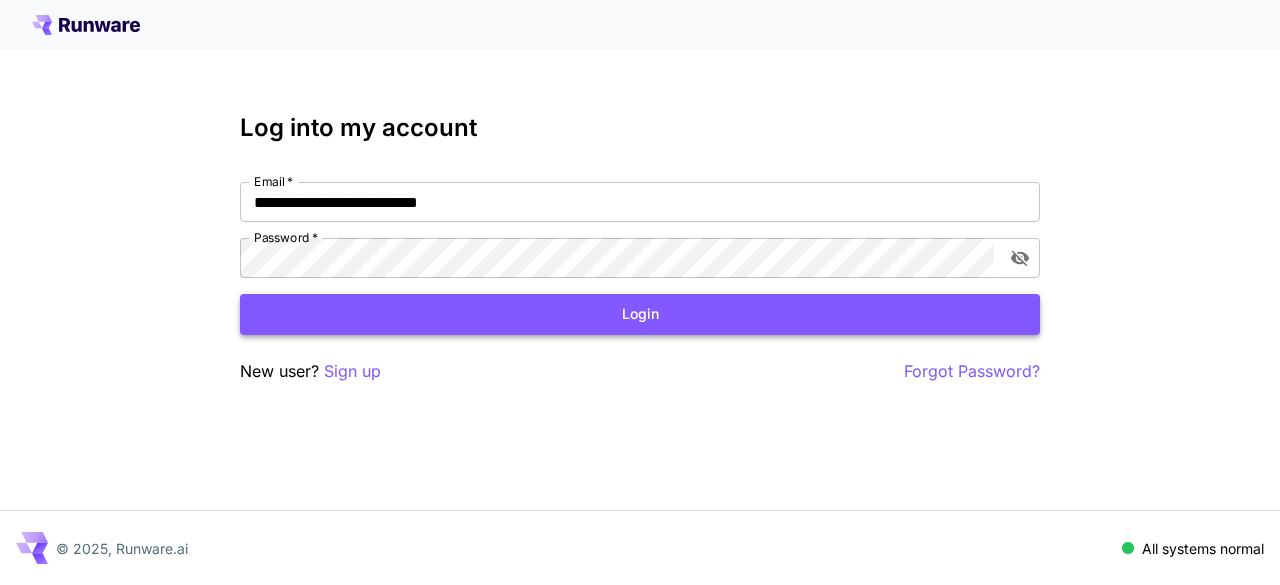 click on "Login" at bounding box center [640, 314] 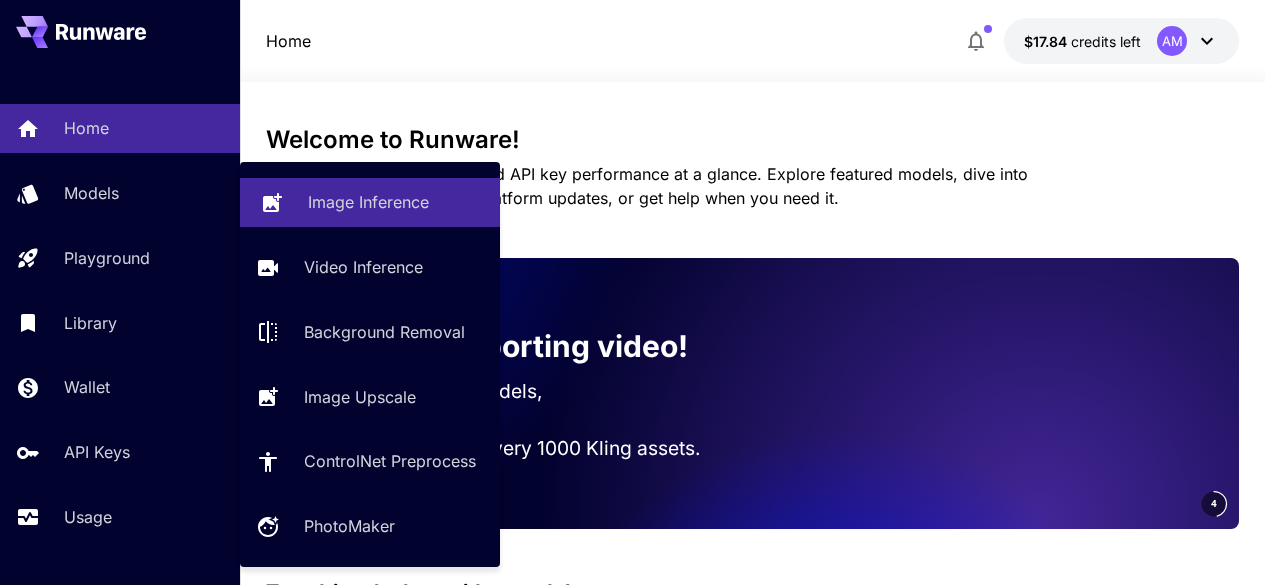 click on "Image Inference" at bounding box center [368, 202] 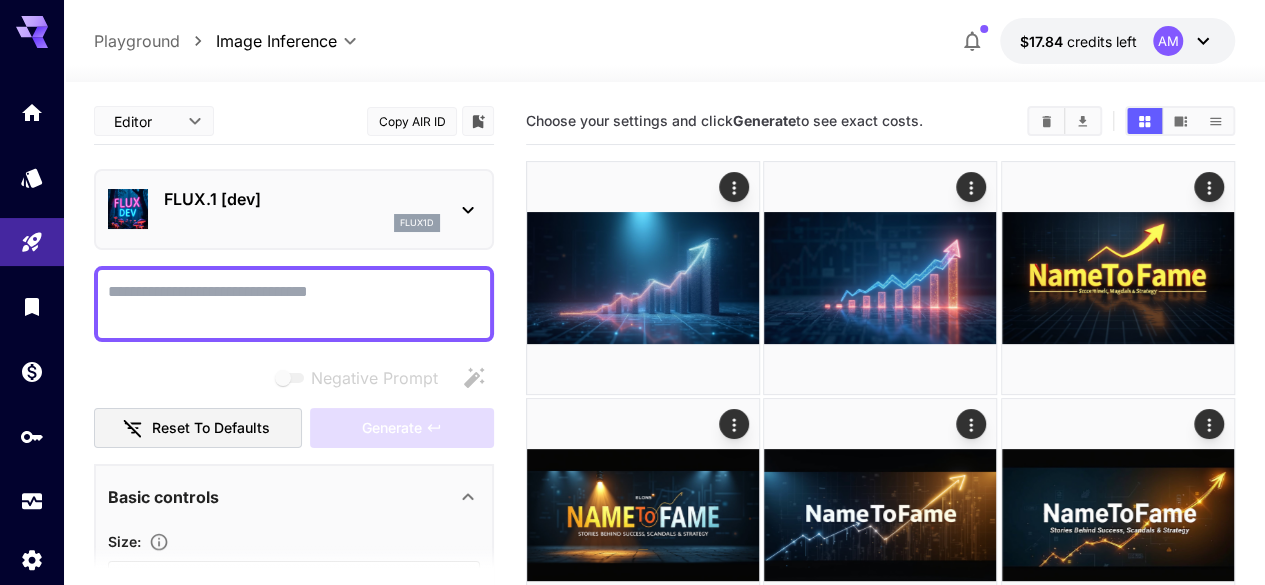 click on "Negative Prompt" at bounding box center (294, 304) 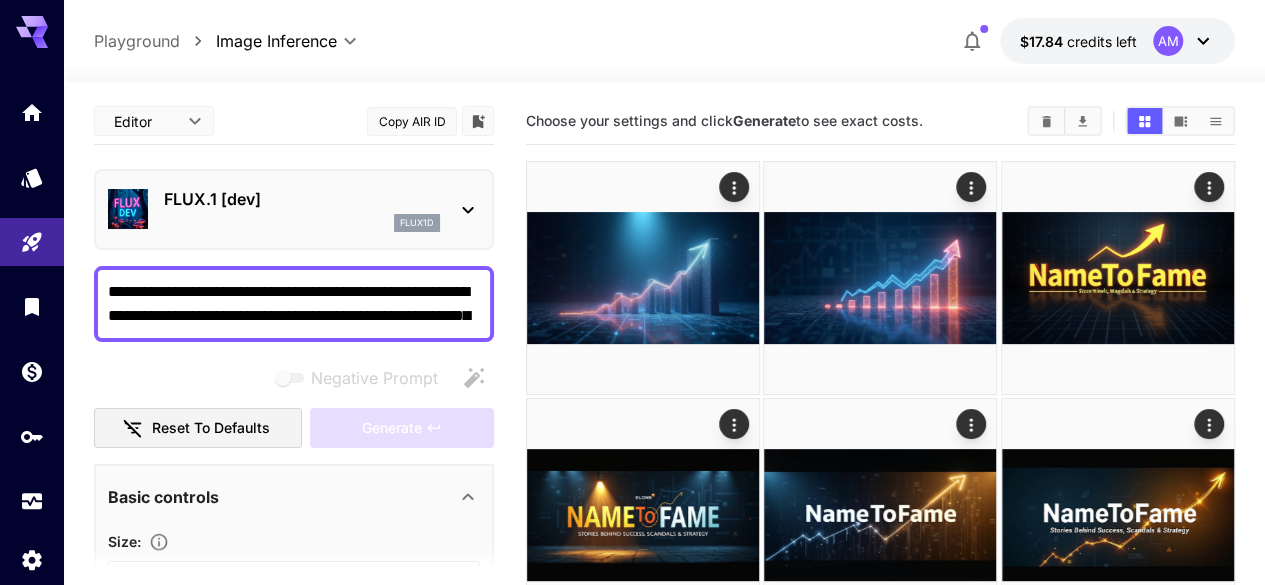 scroll, scrollTop: 330, scrollLeft: 0, axis: vertical 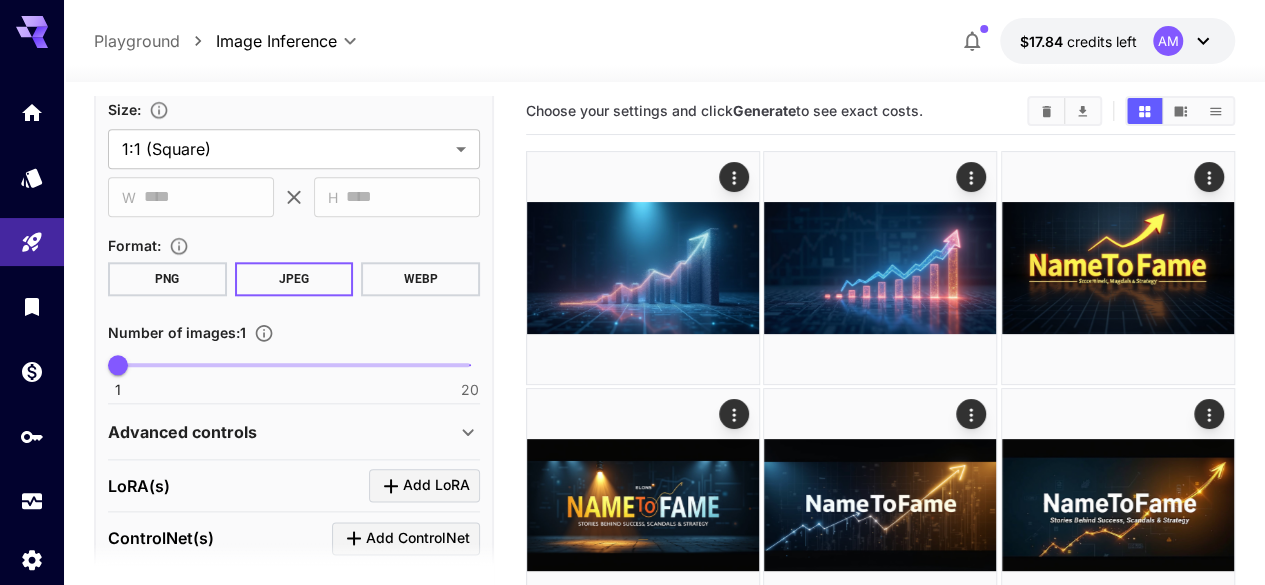 type on "**********" 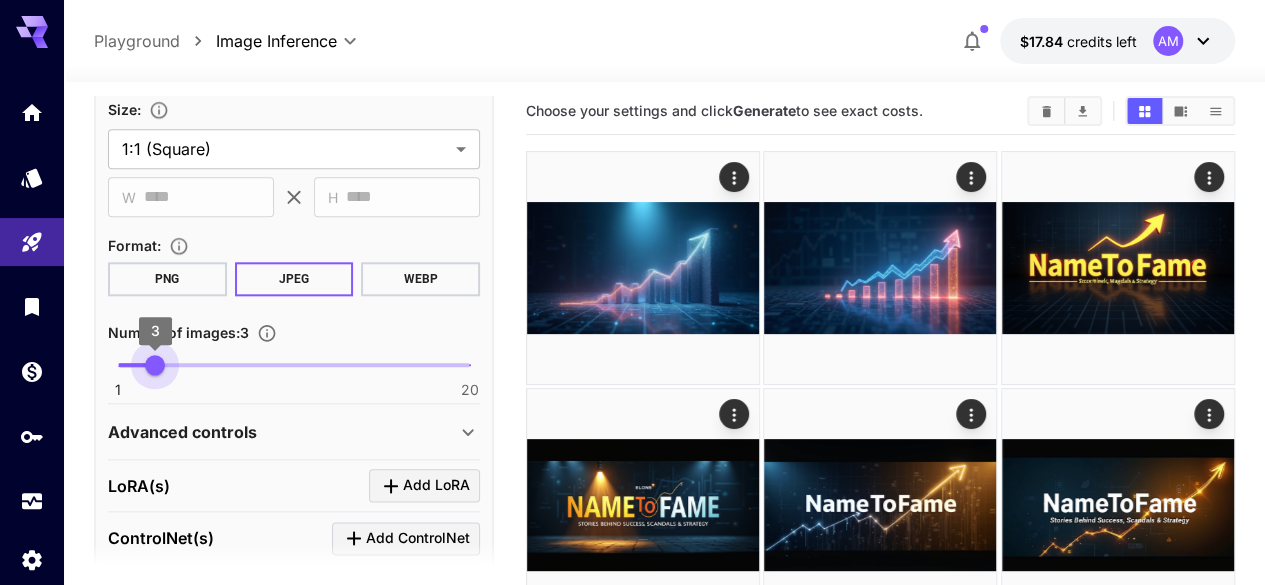 type on "*" 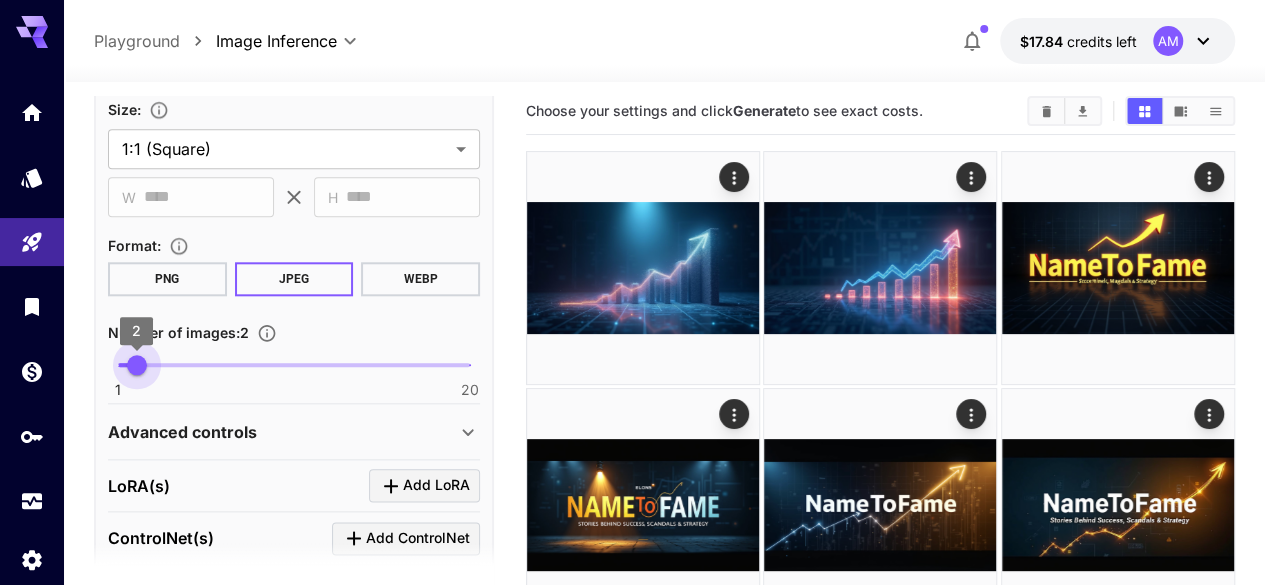 click on "2" at bounding box center [137, 365] 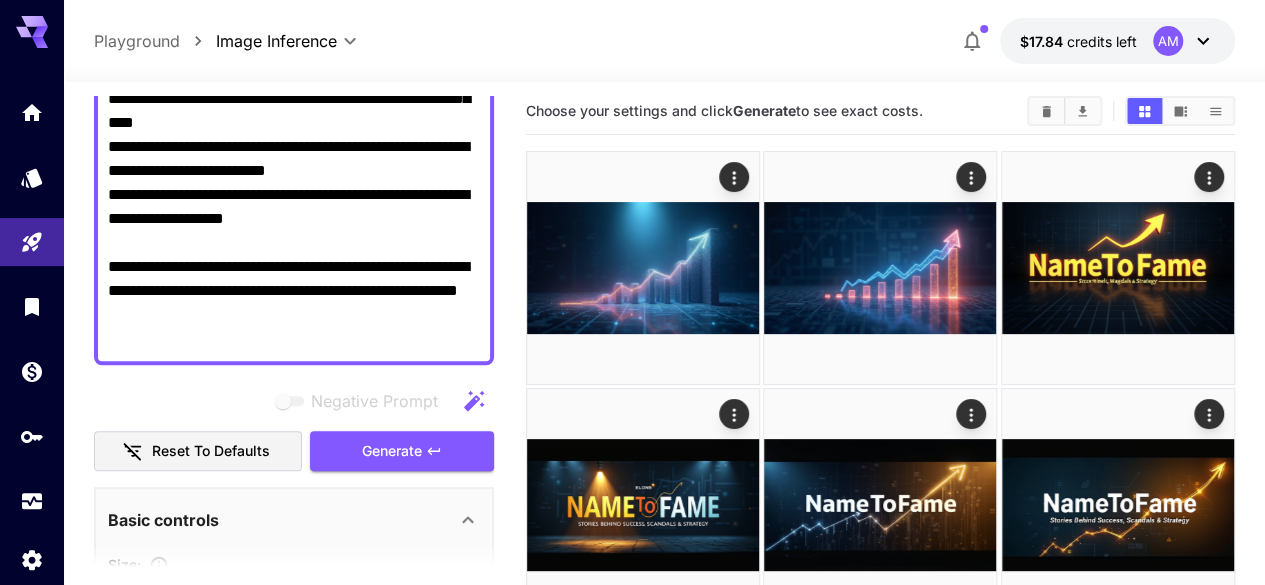 scroll, scrollTop: 518, scrollLeft: 0, axis: vertical 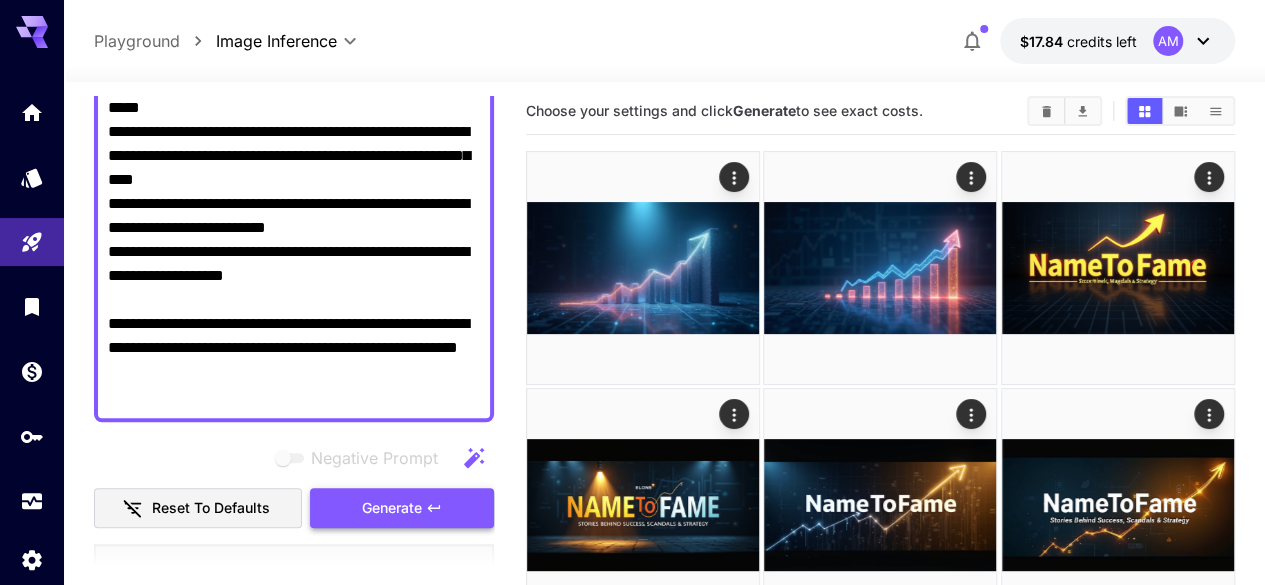 click on "Generate" at bounding box center (402, 508) 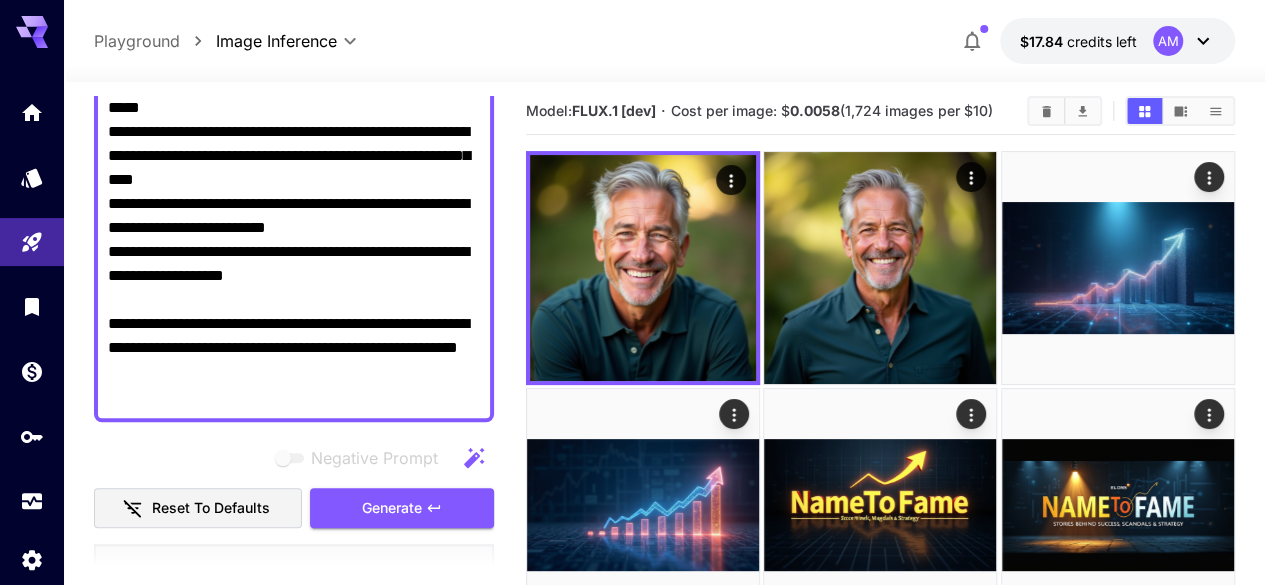 click on "**********" at bounding box center [294, 84] 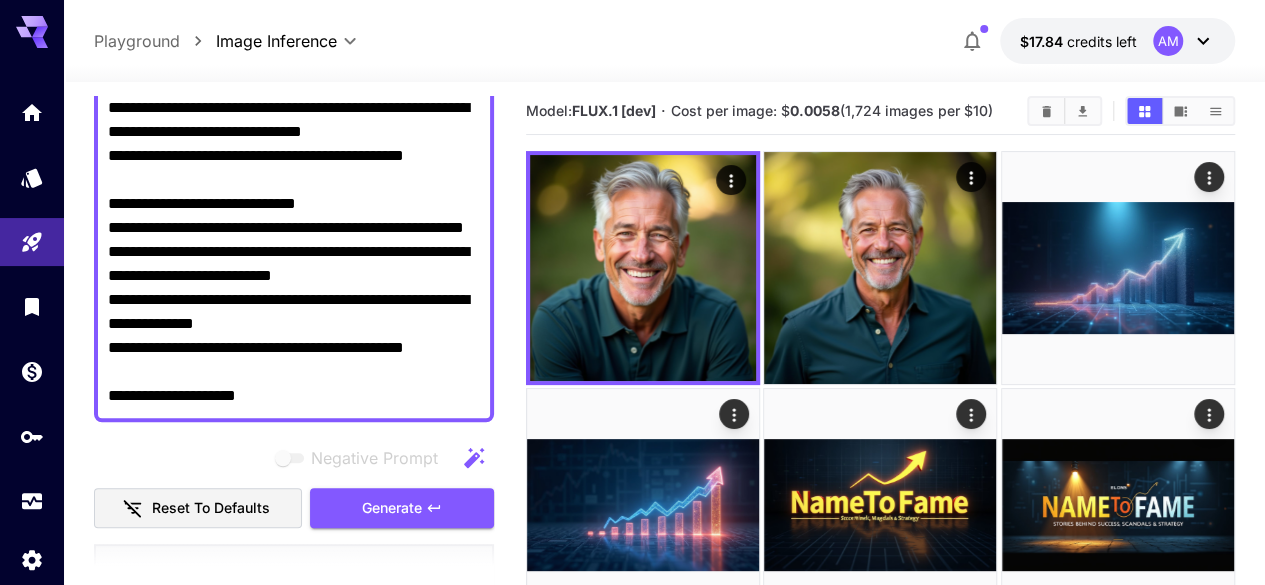 scroll, scrollTop: 18, scrollLeft: 0, axis: vertical 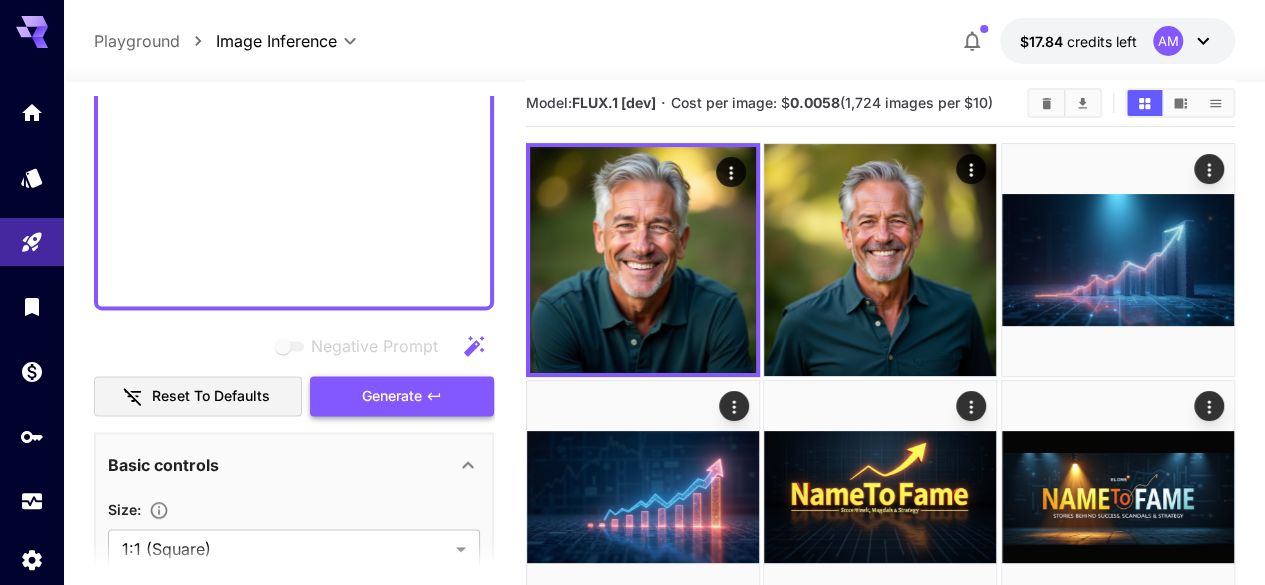 click on "Generate" at bounding box center (402, 396) 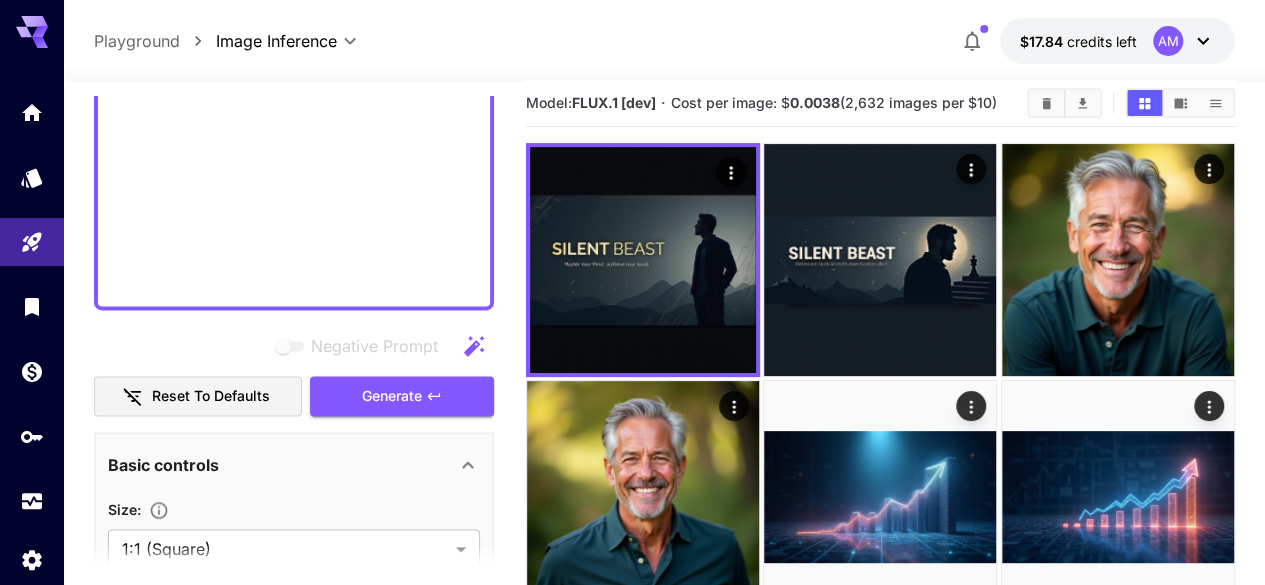 click on "Negative Prompt" at bounding box center (294, -412) 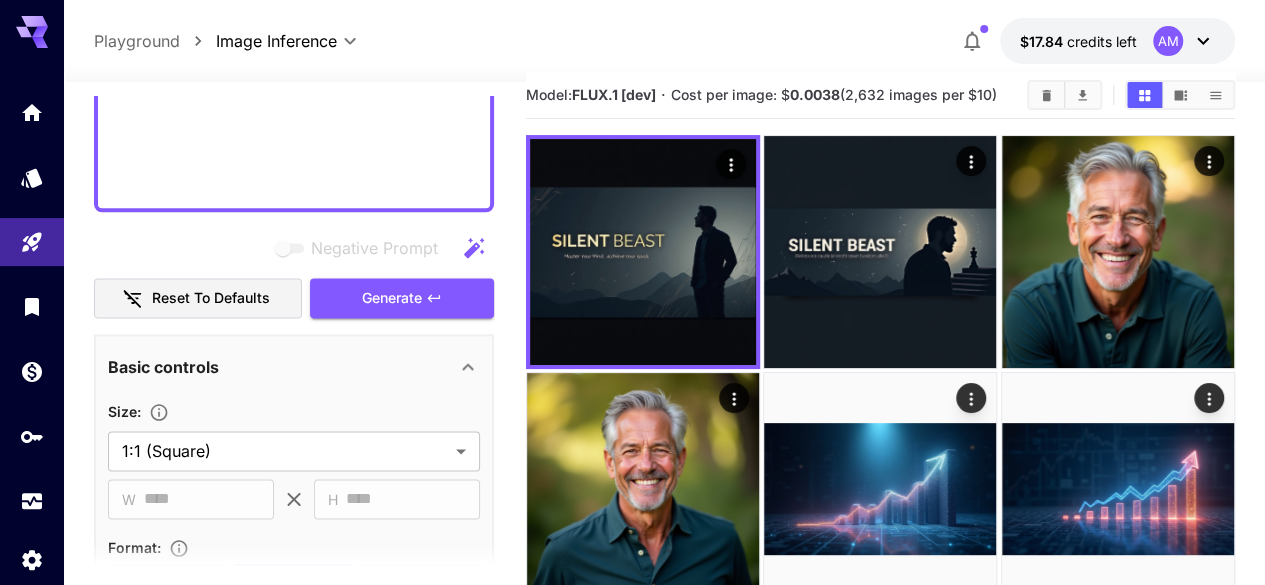 scroll, scrollTop: 1306, scrollLeft: 0, axis: vertical 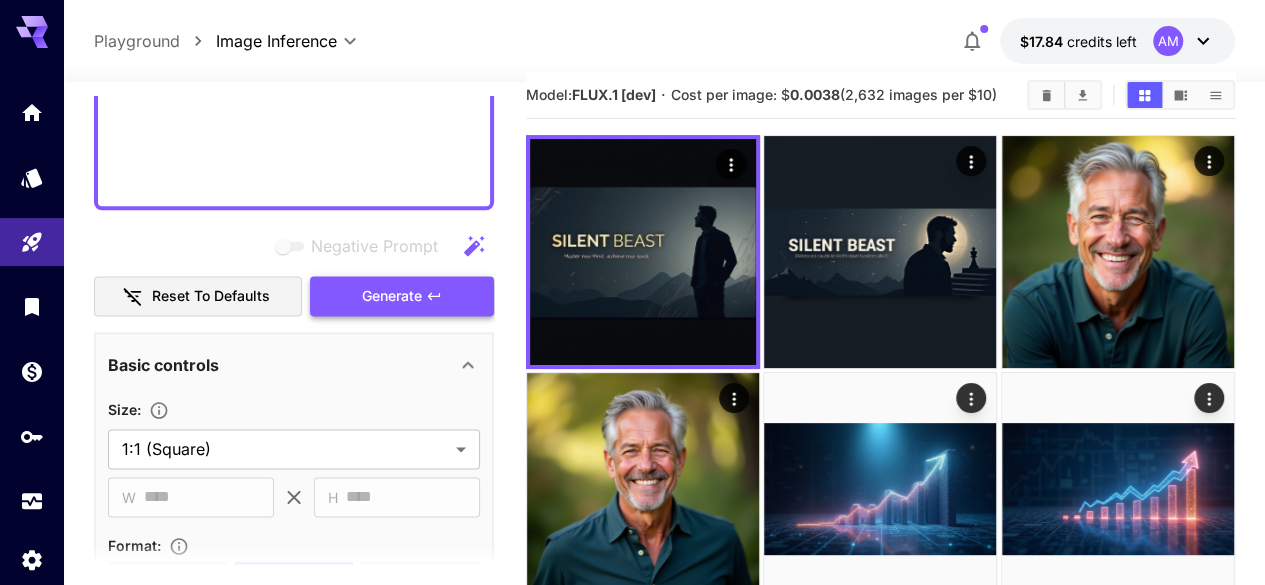 type on "**********" 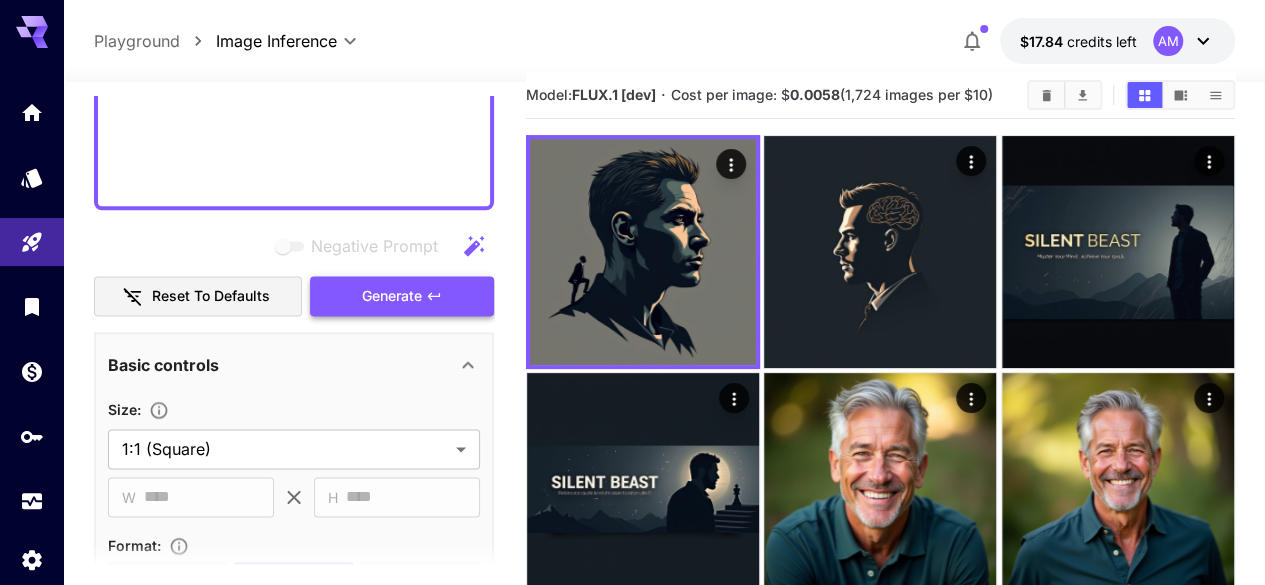 click on "Generate" at bounding box center [402, 296] 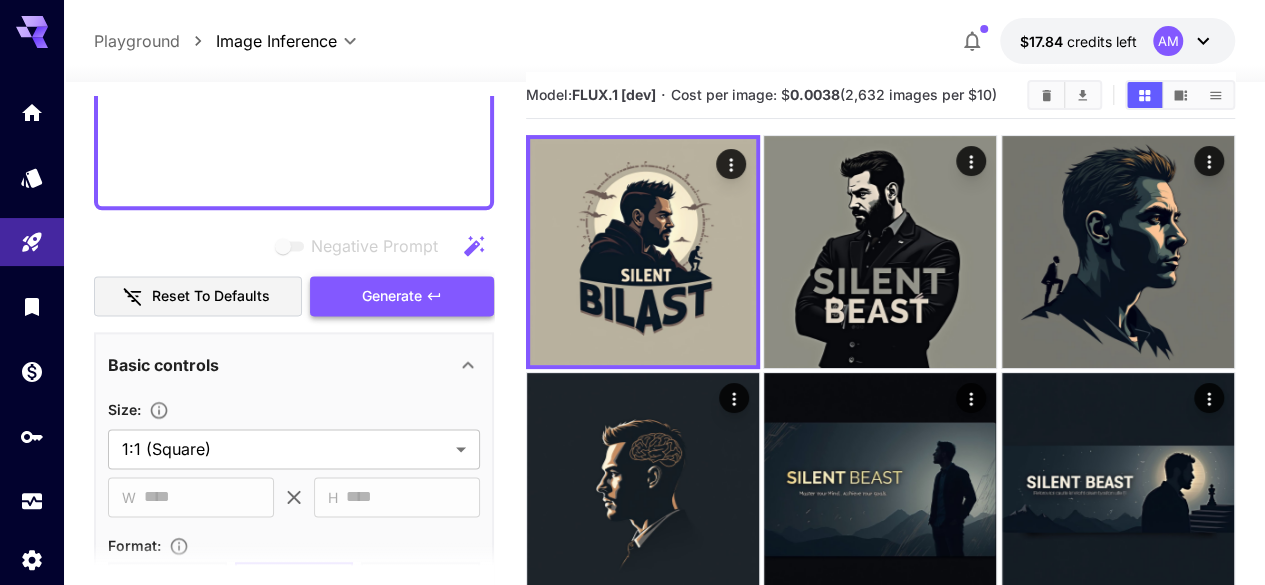 click on "Generate" at bounding box center (402, 296) 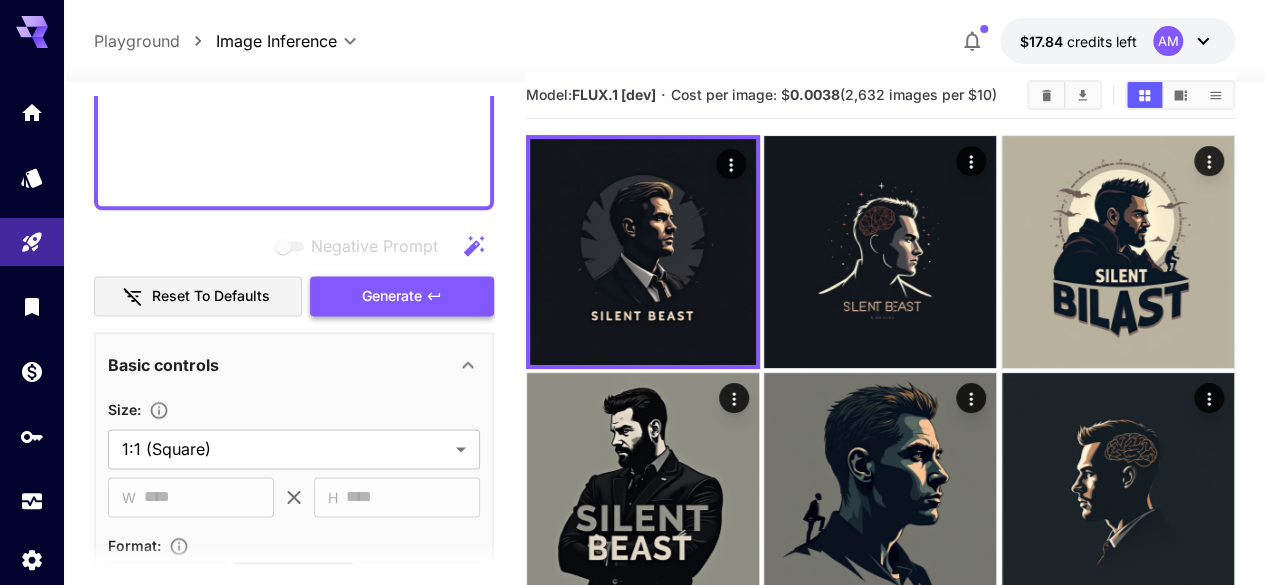 click on "Generate" at bounding box center (402, 296) 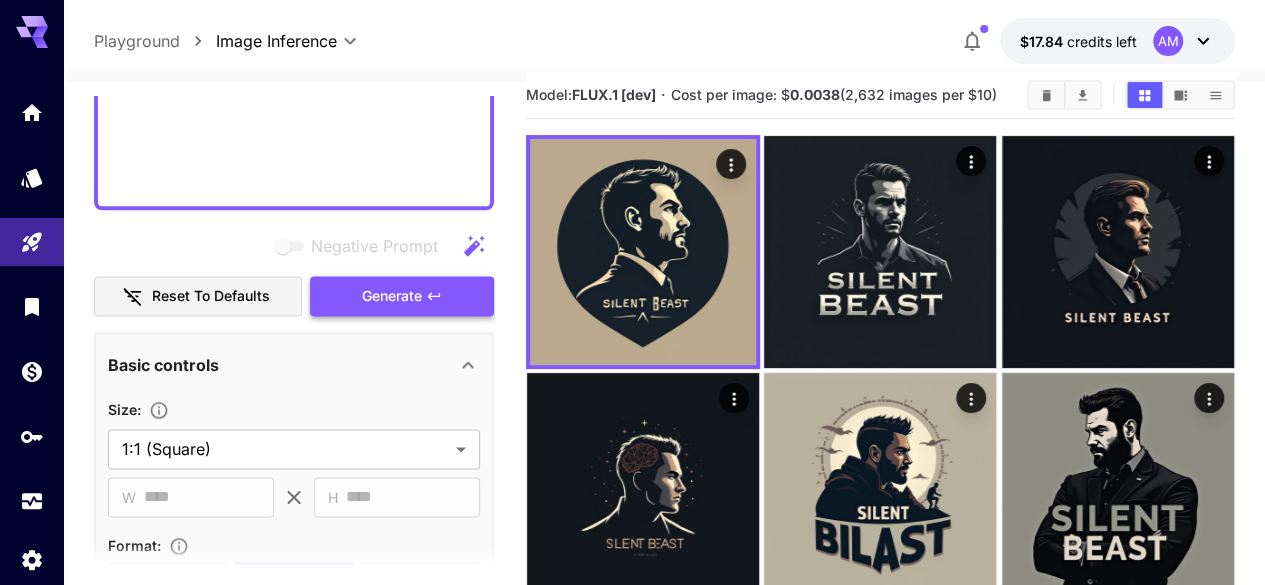 click on "Generate" at bounding box center [402, 296] 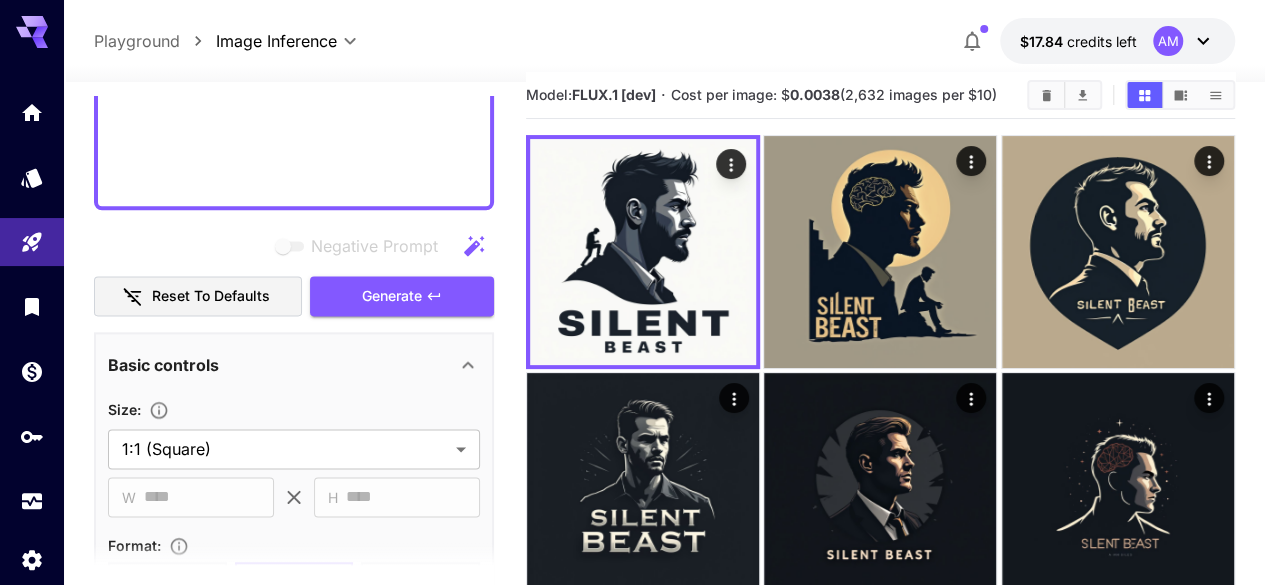 type 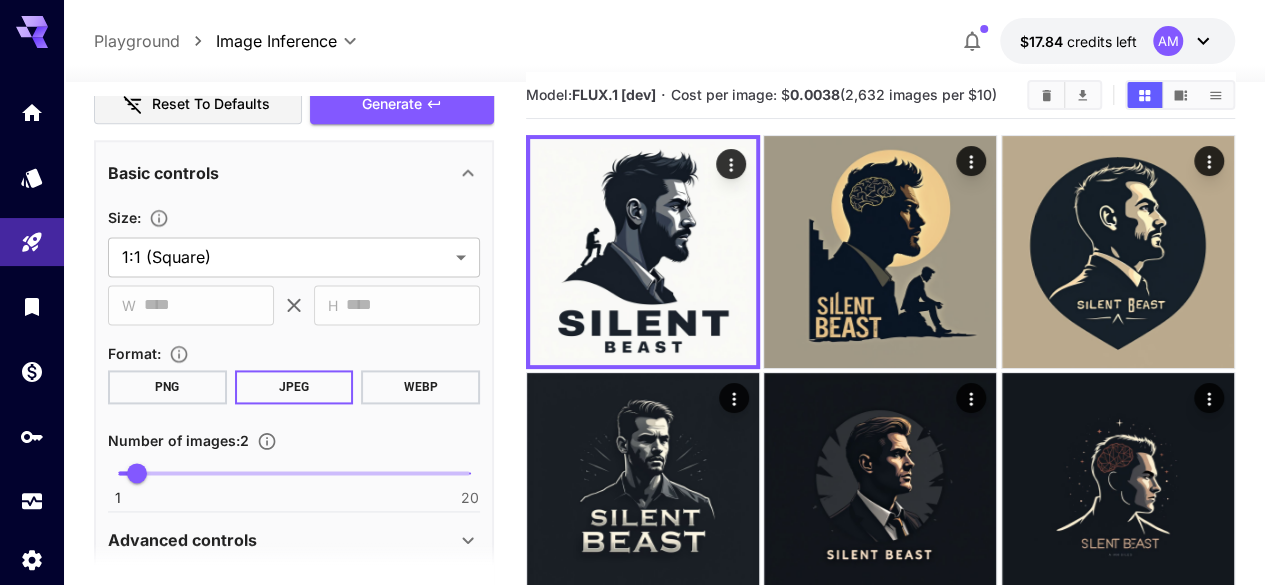 scroll, scrollTop: 34, scrollLeft: 0, axis: vertical 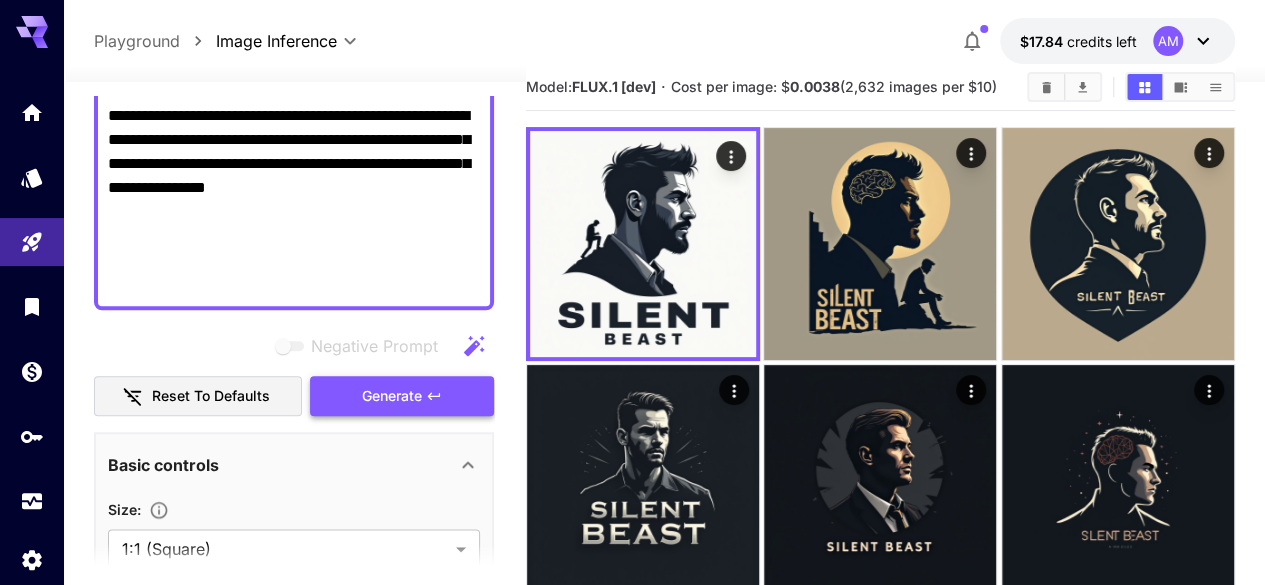 type on "**********" 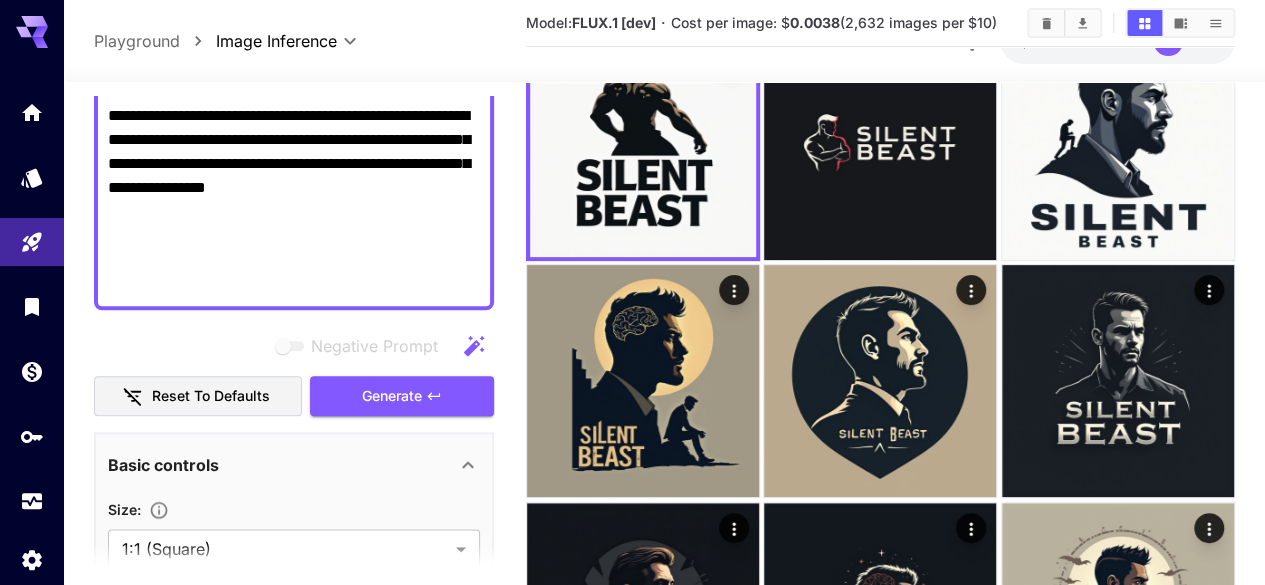 scroll, scrollTop: 234, scrollLeft: 0, axis: vertical 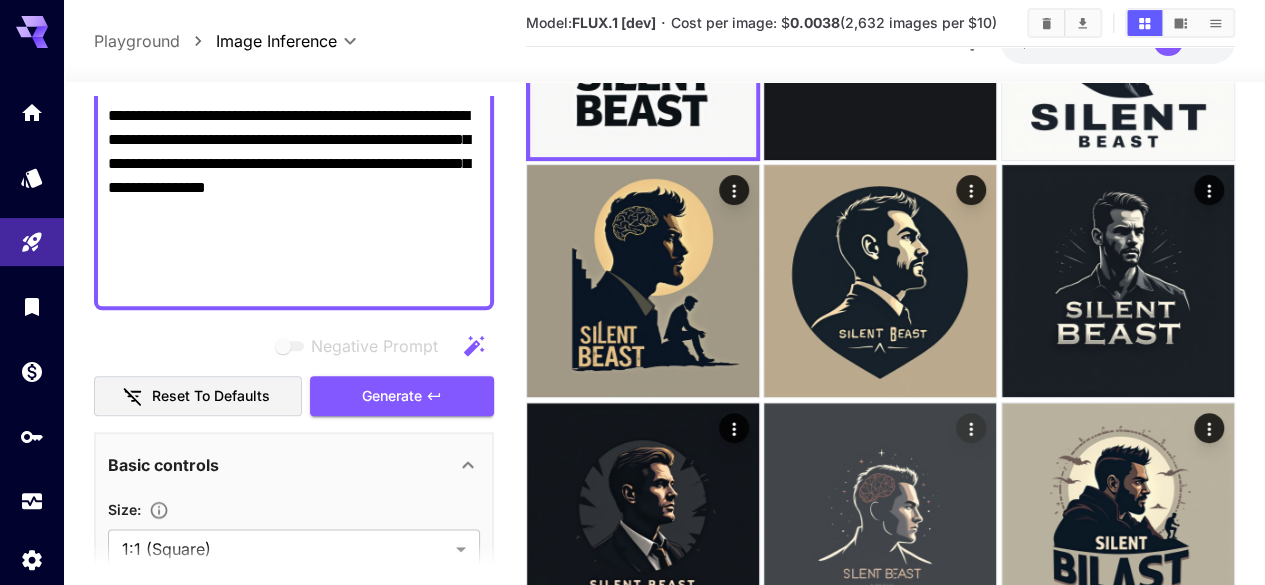 click 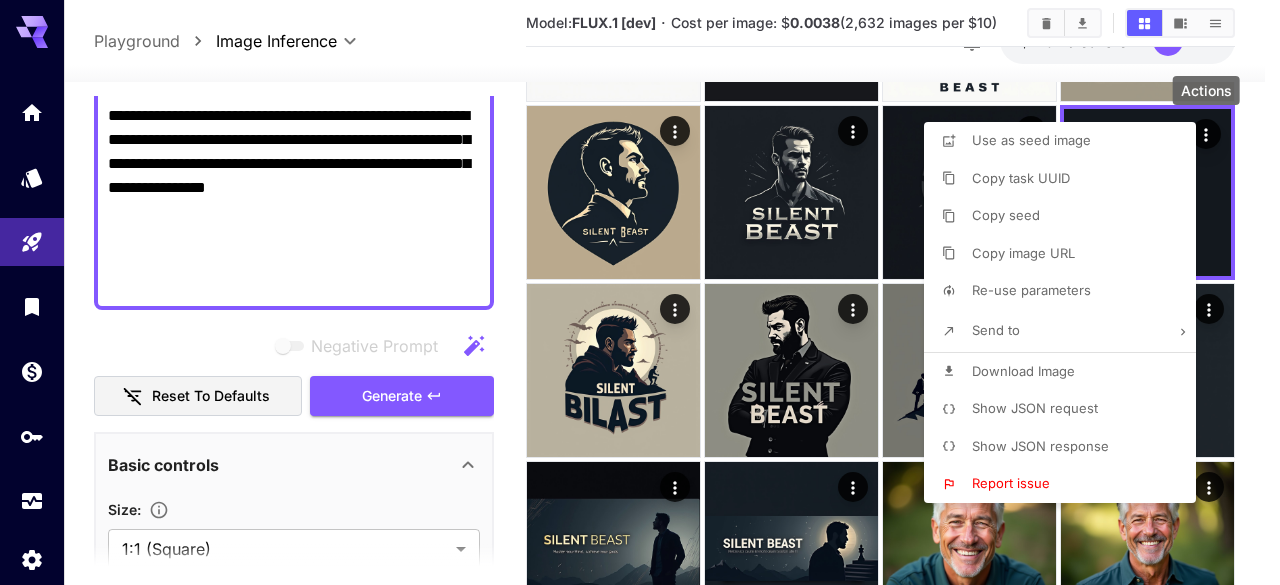 click on "Download Image" at bounding box center [1023, 371] 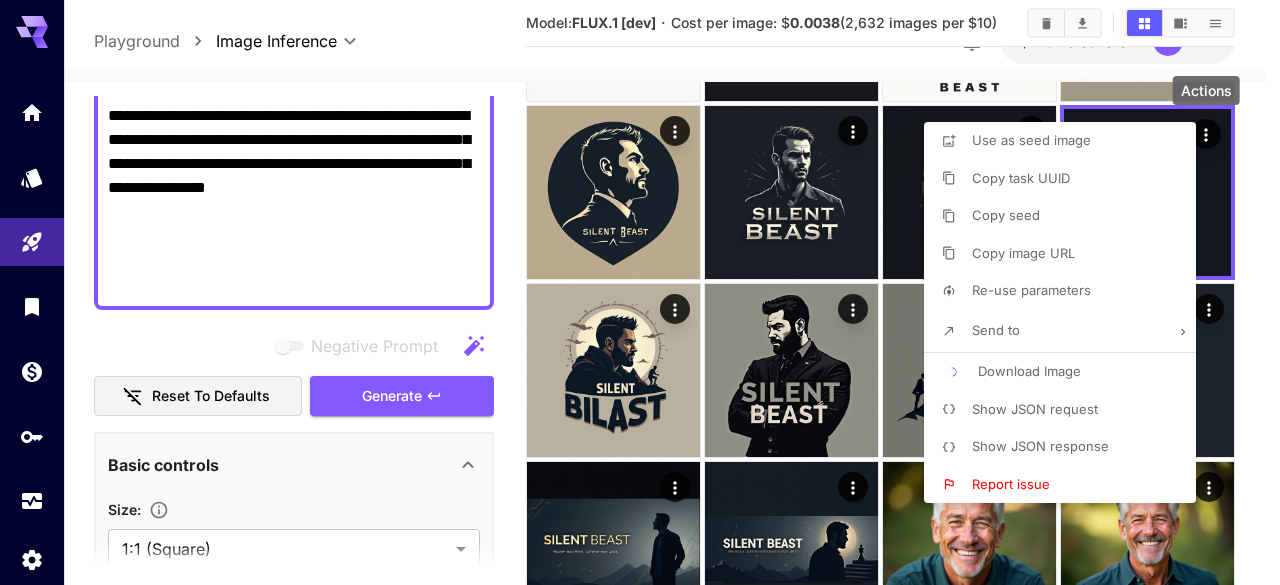 click at bounding box center [640, 292] 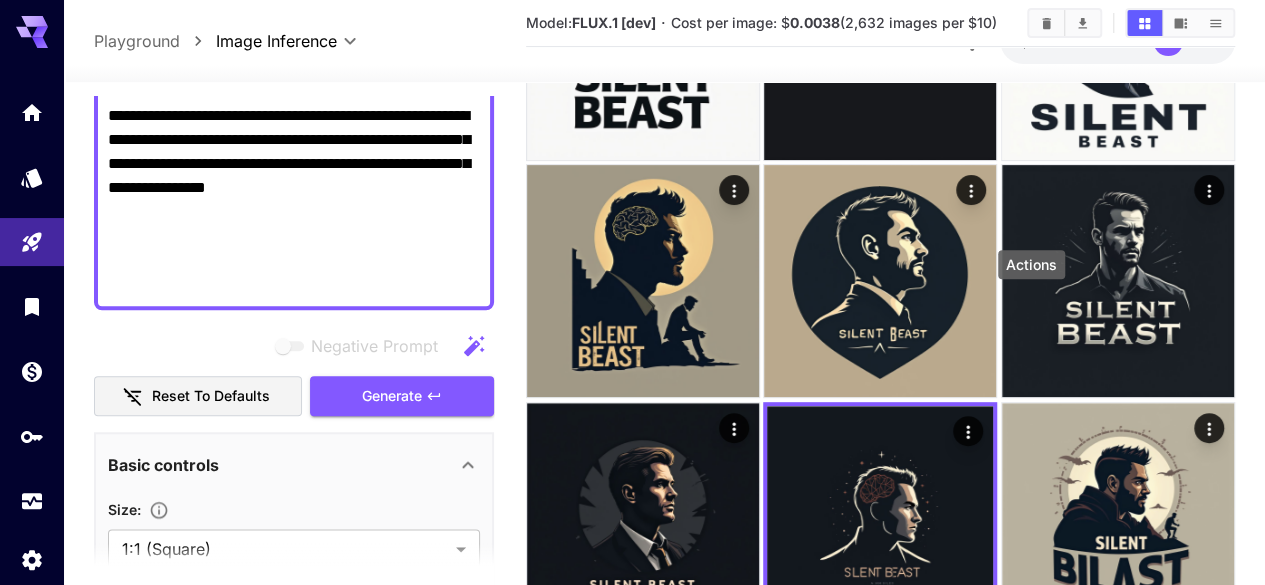 click 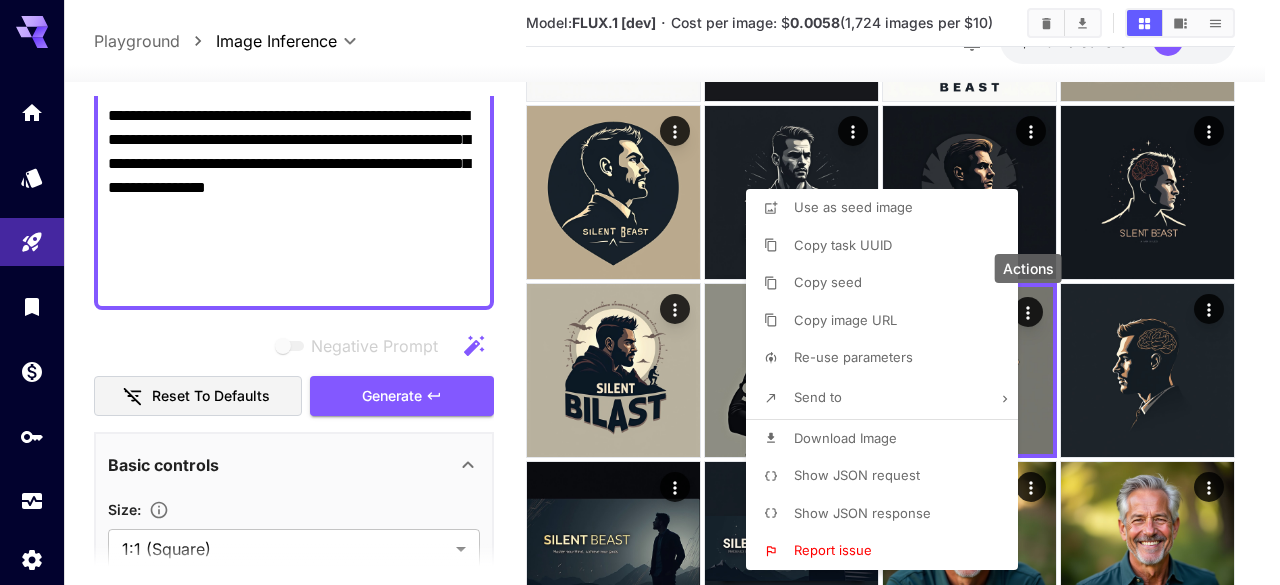 click on "Download Image" at bounding box center (845, 438) 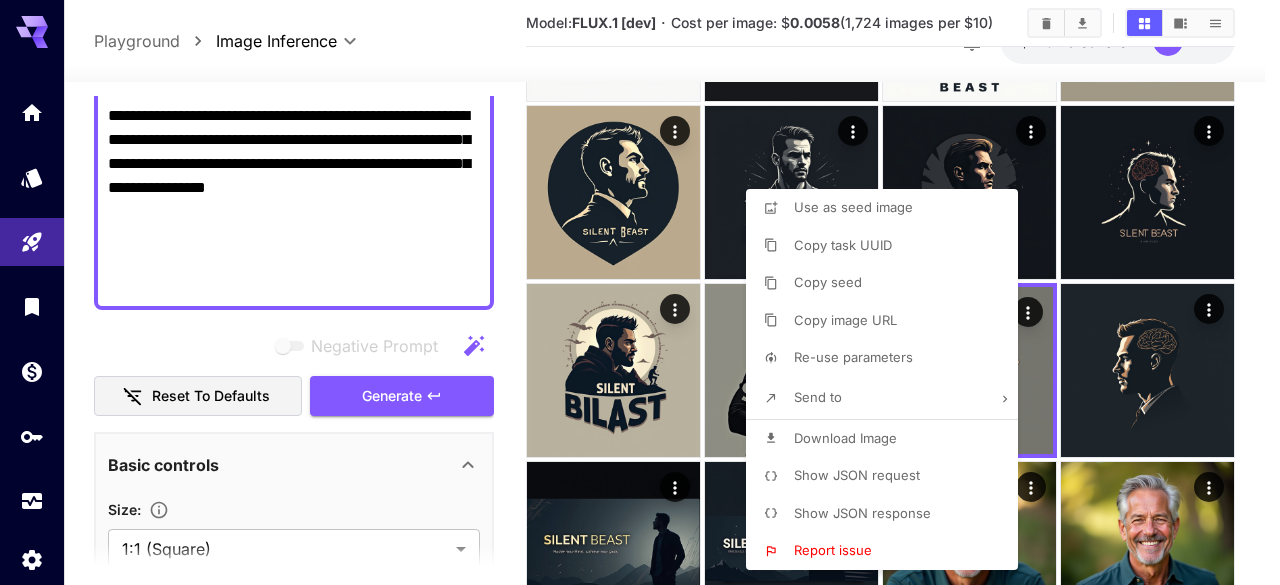 click at bounding box center [640, 292] 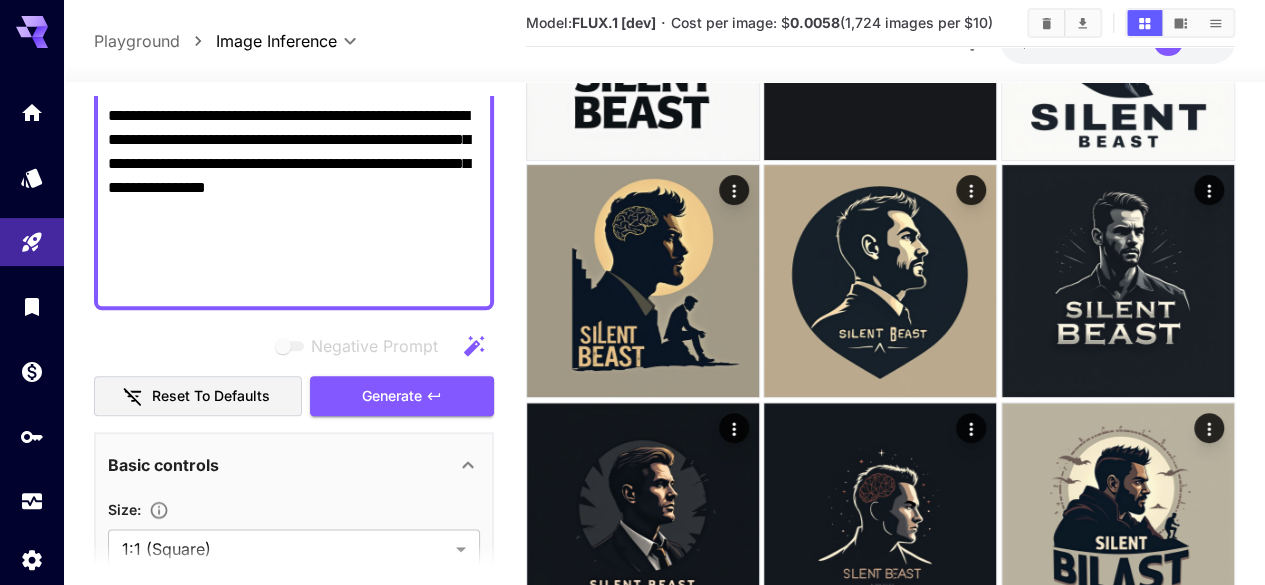 type 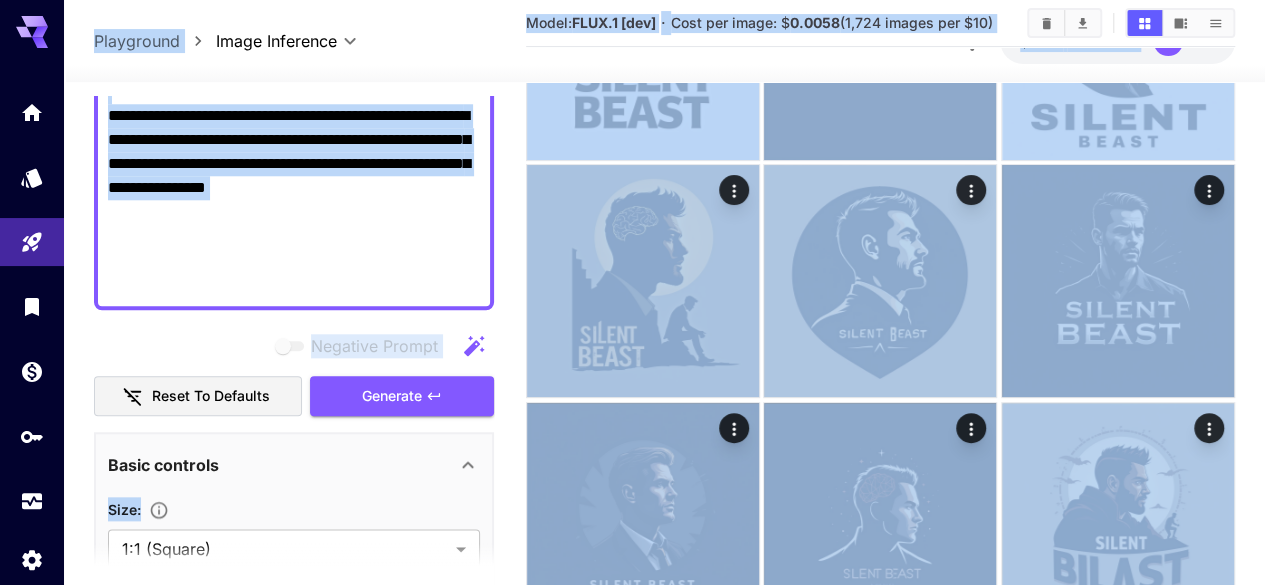 click on "Negative Prompt" at bounding box center (294, -220) 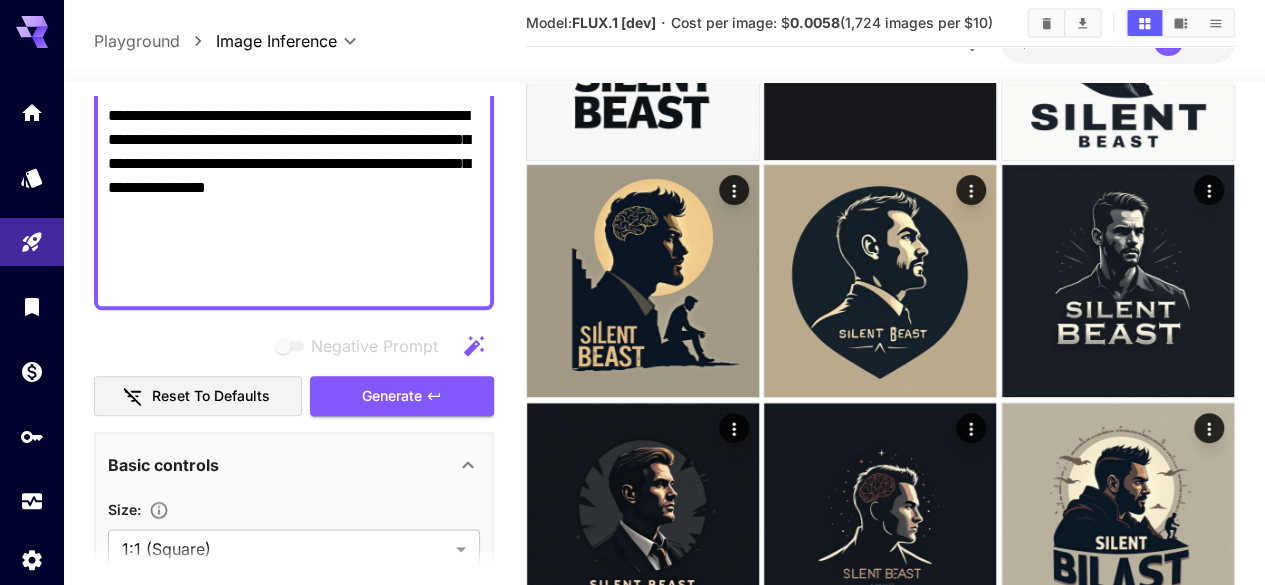 click on "Negative Prompt" at bounding box center [294, -220] 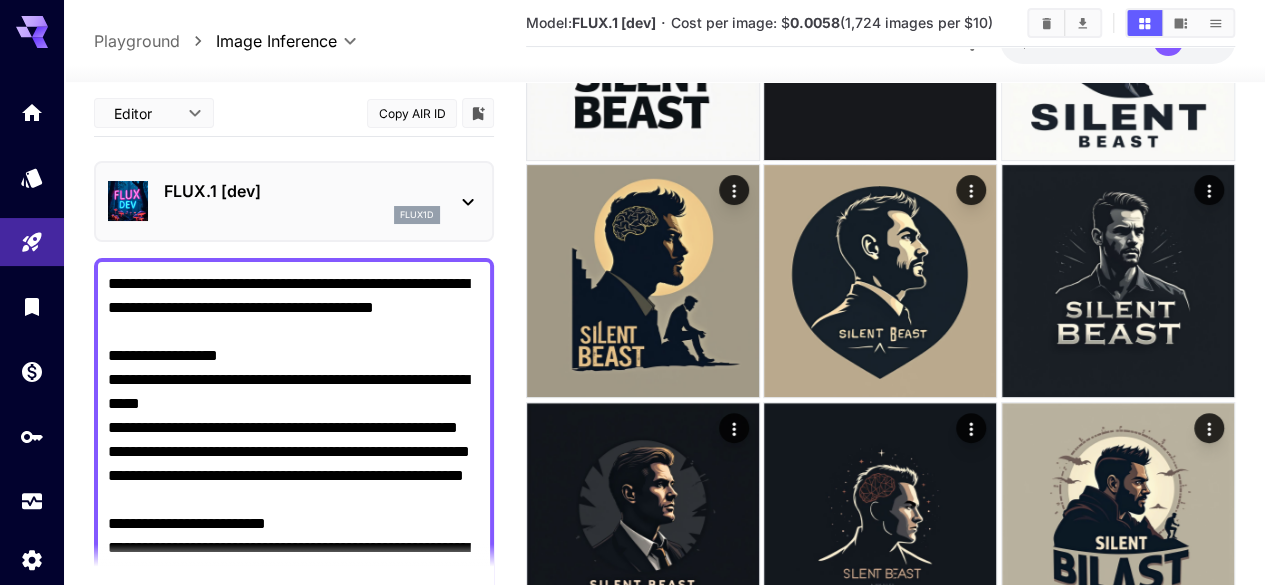 scroll, scrollTop: 0, scrollLeft: 0, axis: both 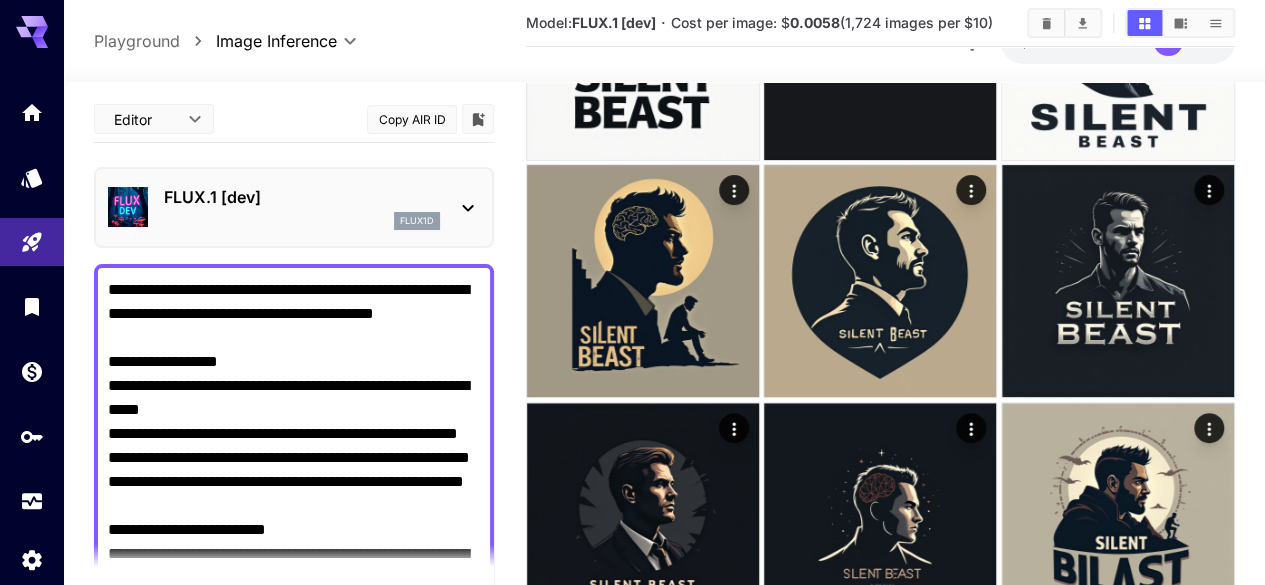 drag, startPoint x: 421, startPoint y: 286, endPoint x: 94, endPoint y: 257, distance: 328.28342 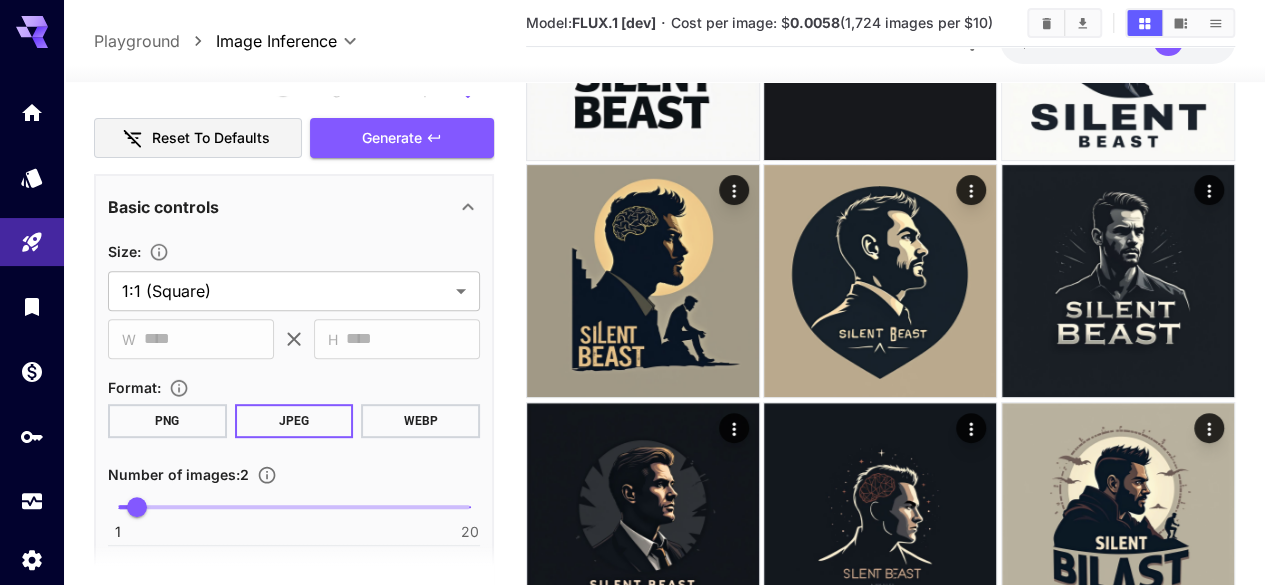 scroll, scrollTop: 400, scrollLeft: 0, axis: vertical 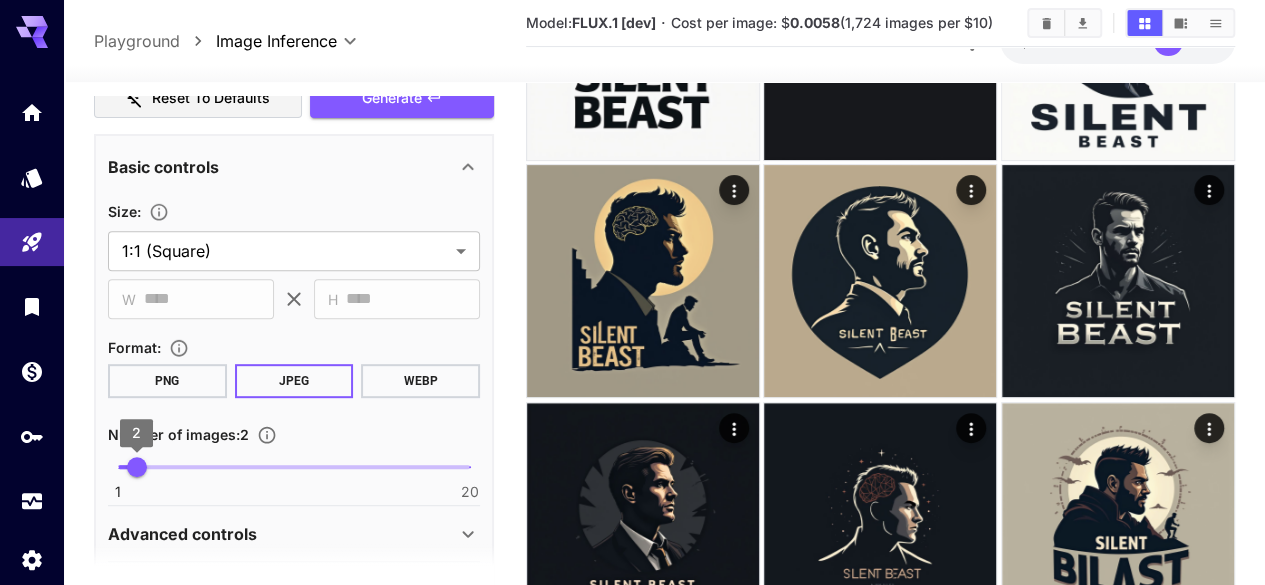 type on "**********" 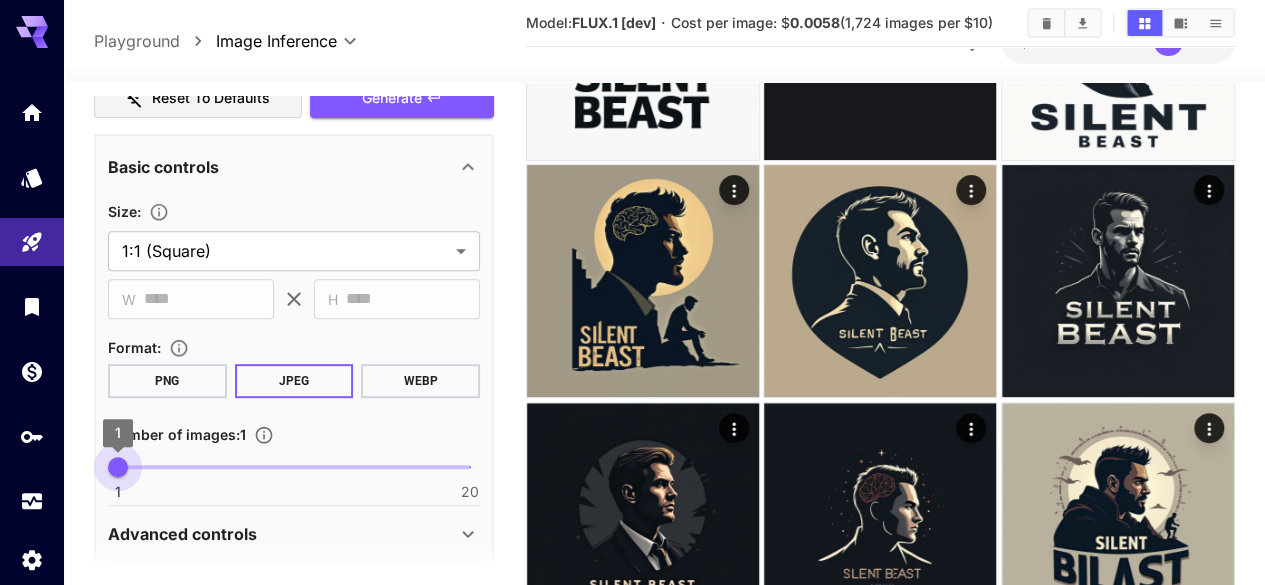 click on "1" at bounding box center (118, 467) 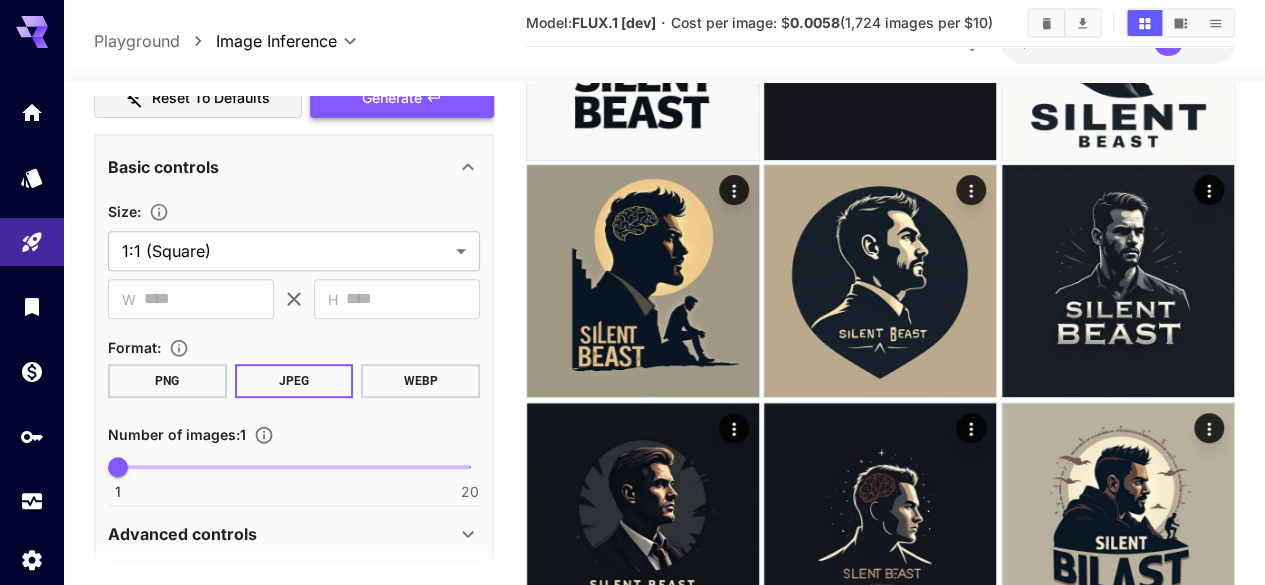 click on "Generate" at bounding box center [402, 98] 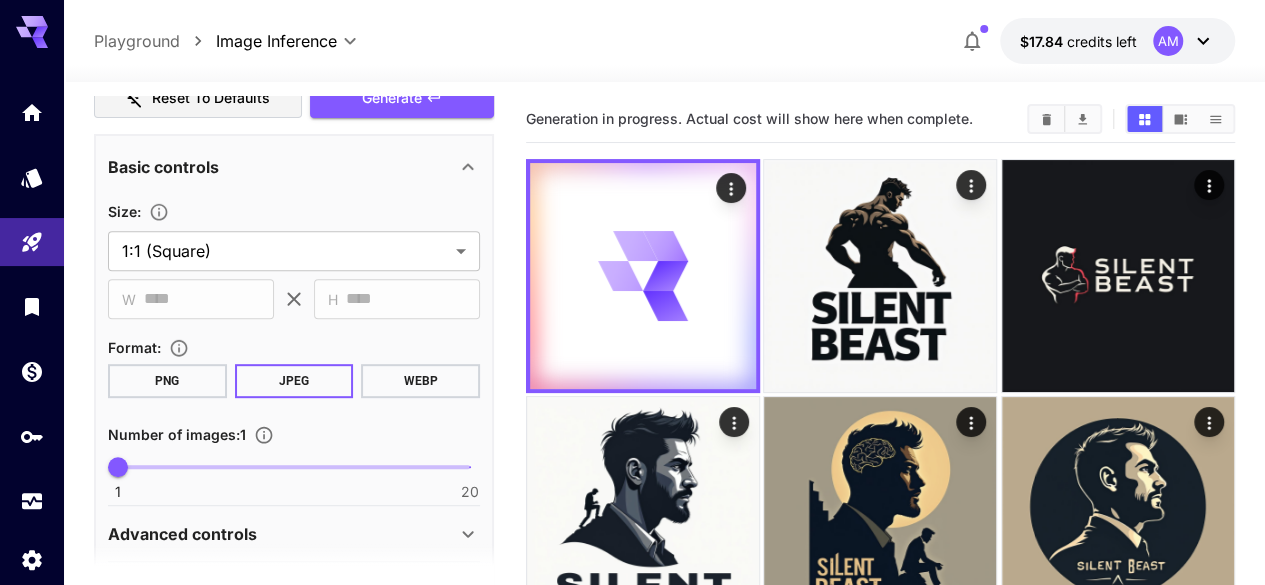 scroll, scrollTop: 0, scrollLeft: 0, axis: both 